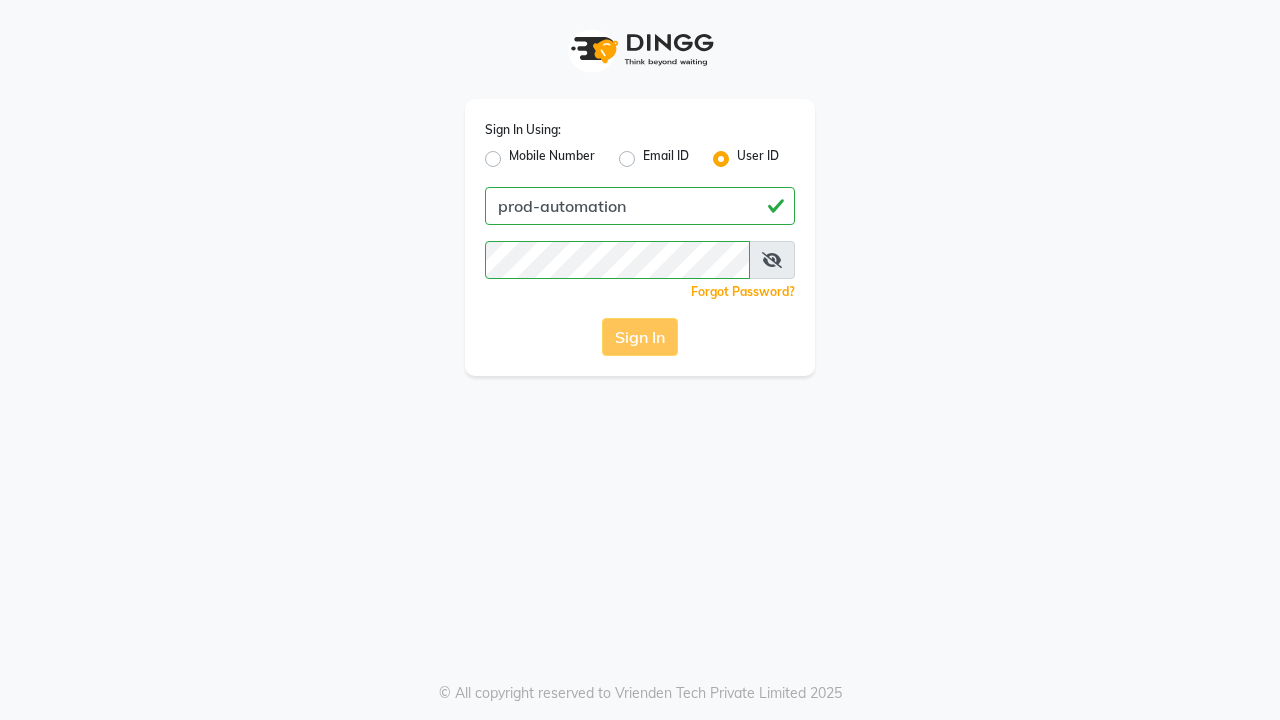 scroll, scrollTop: 0, scrollLeft: 0, axis: both 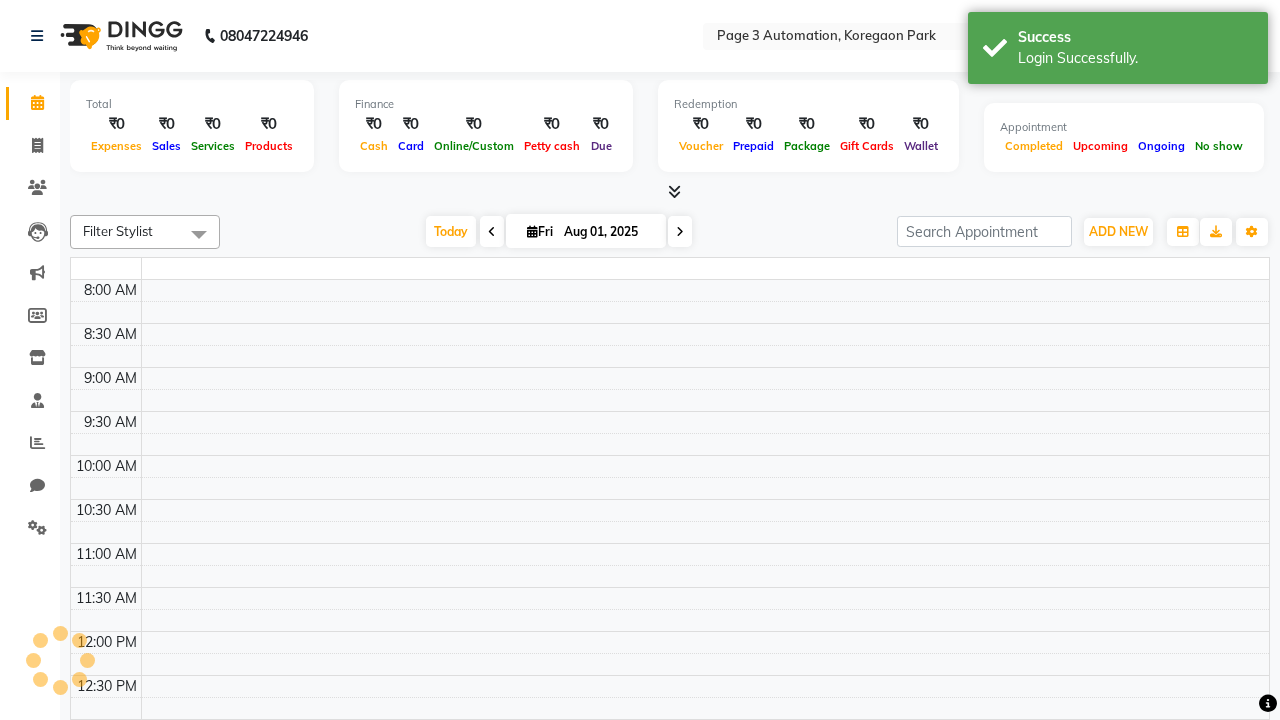 select on "en" 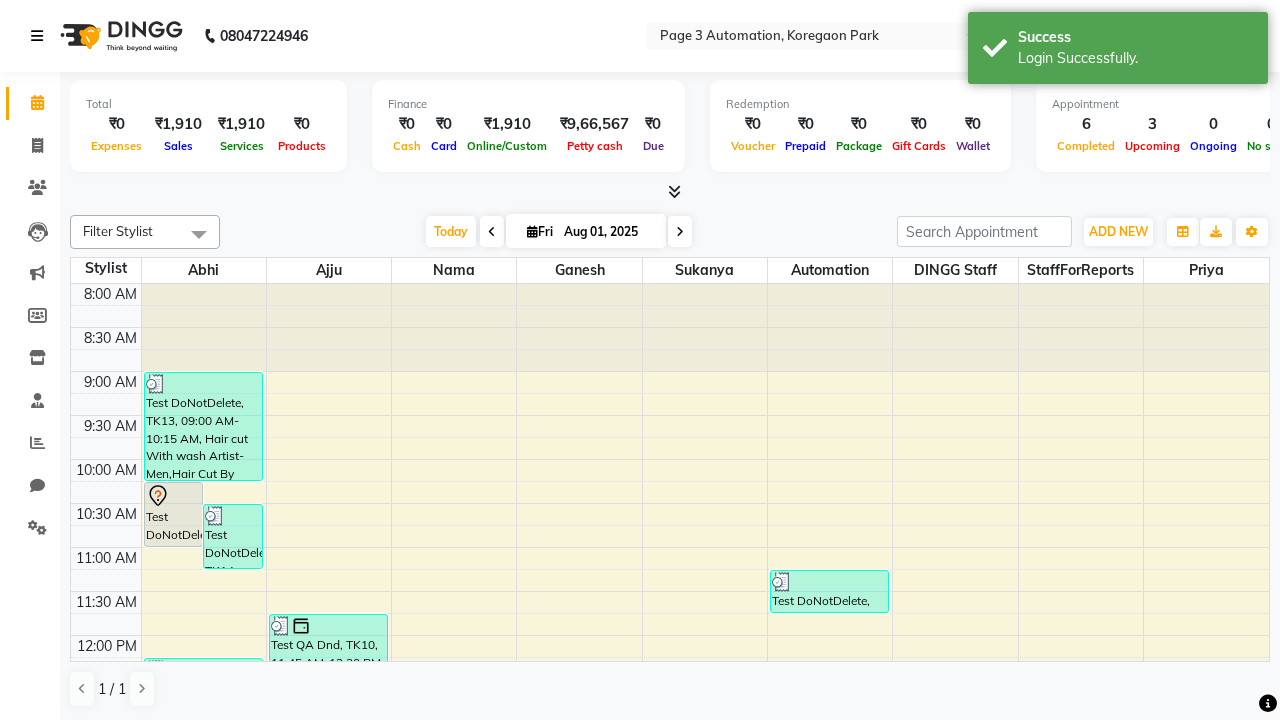click at bounding box center [37, 36] 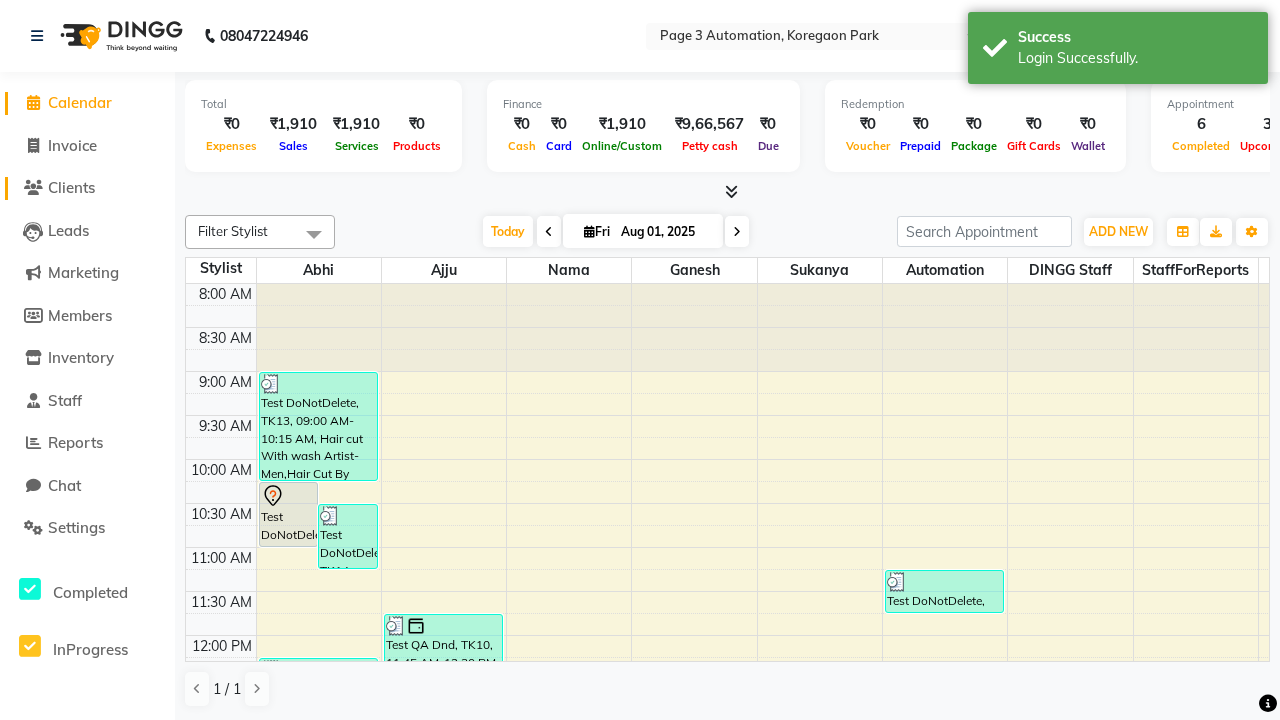 click on "Clients" 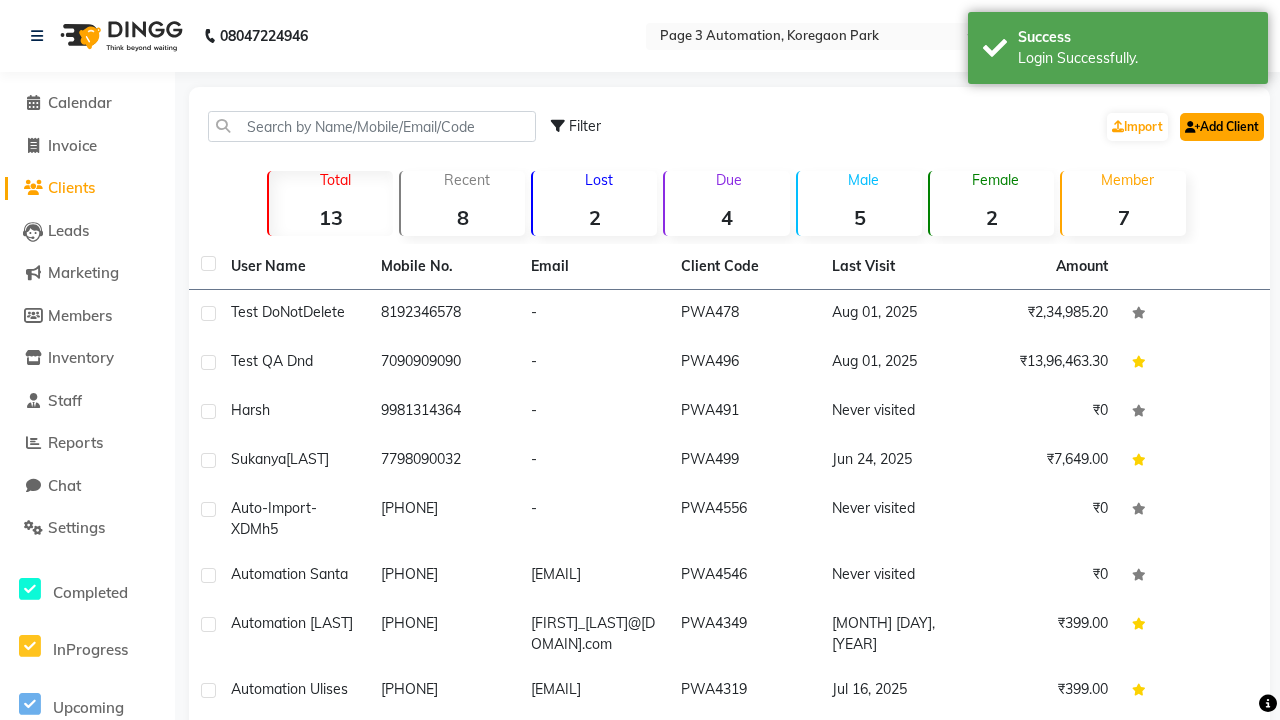 click on "Add Client" 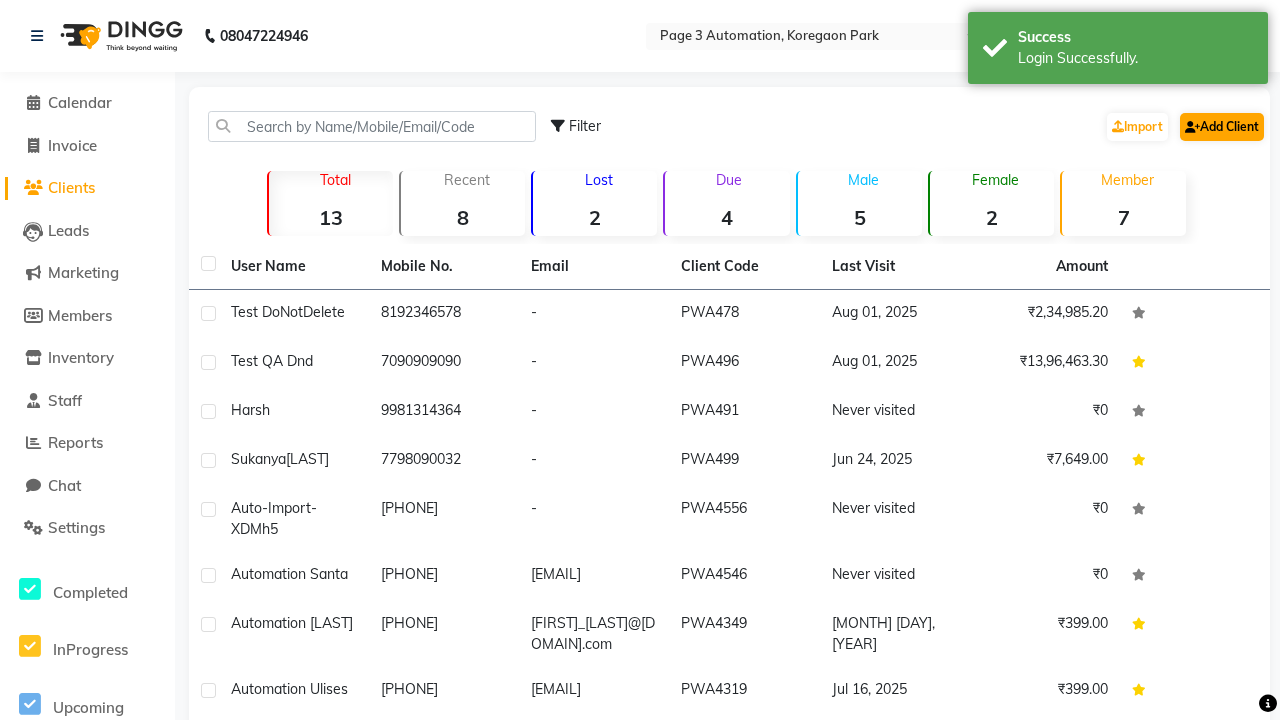 select on "22" 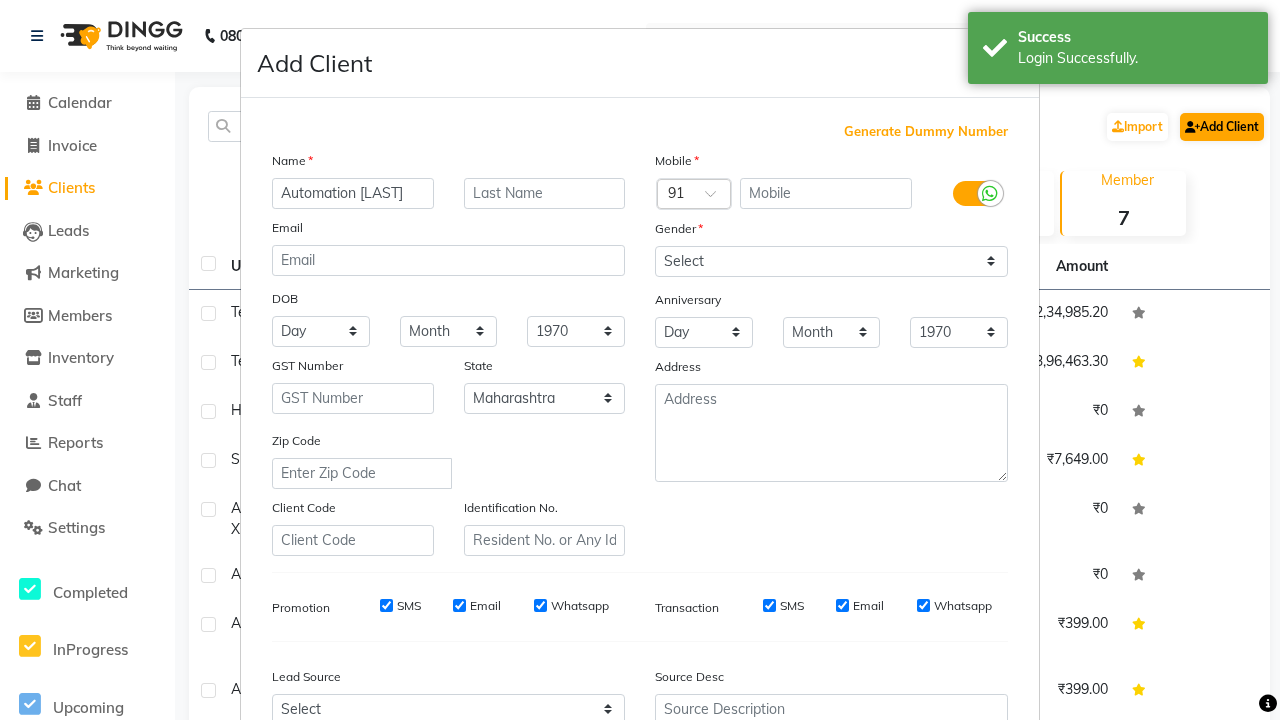 type on "[FIRST]" 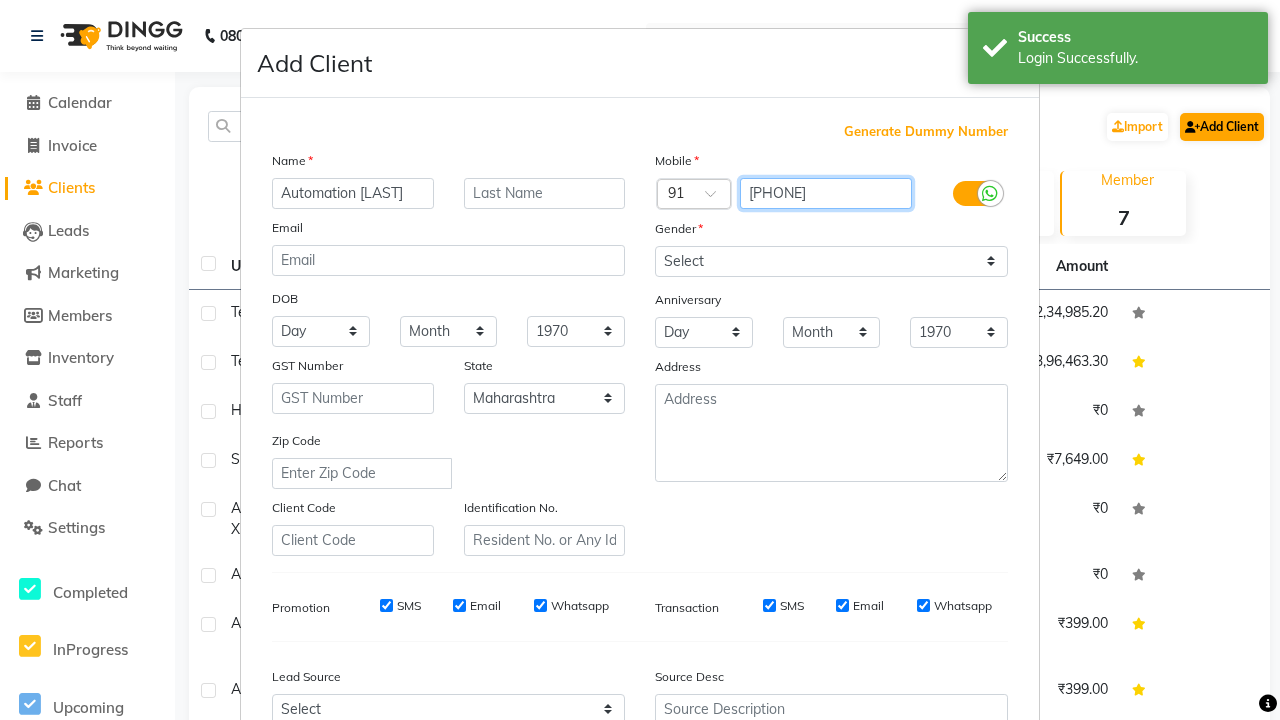 type on "[PHONE]" 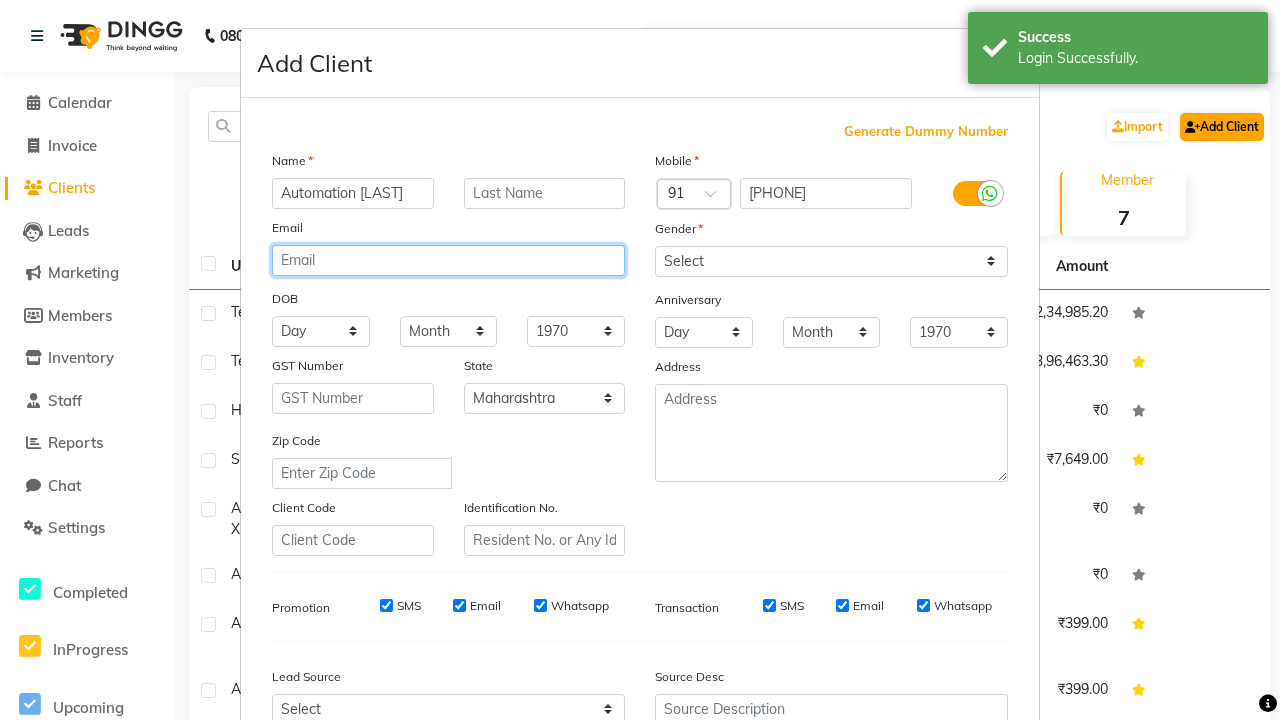 type on "[USERNAME]@[DOMAIN].com" 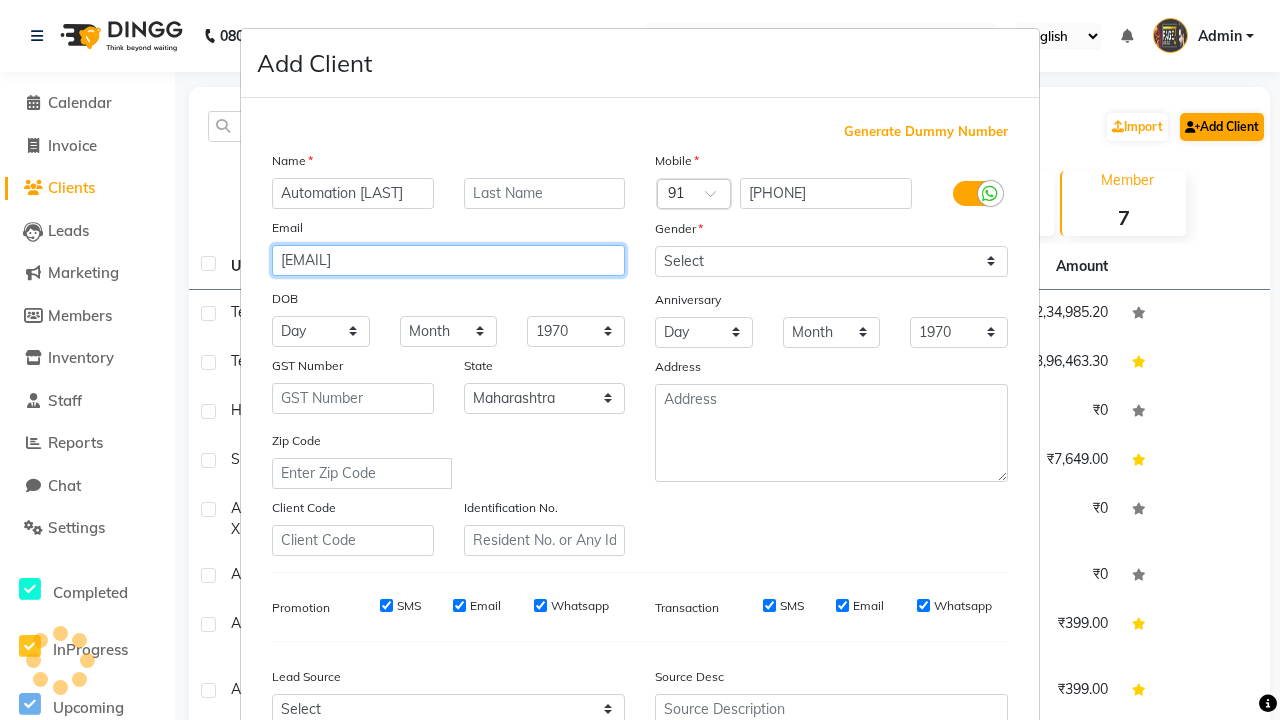 select on "male" 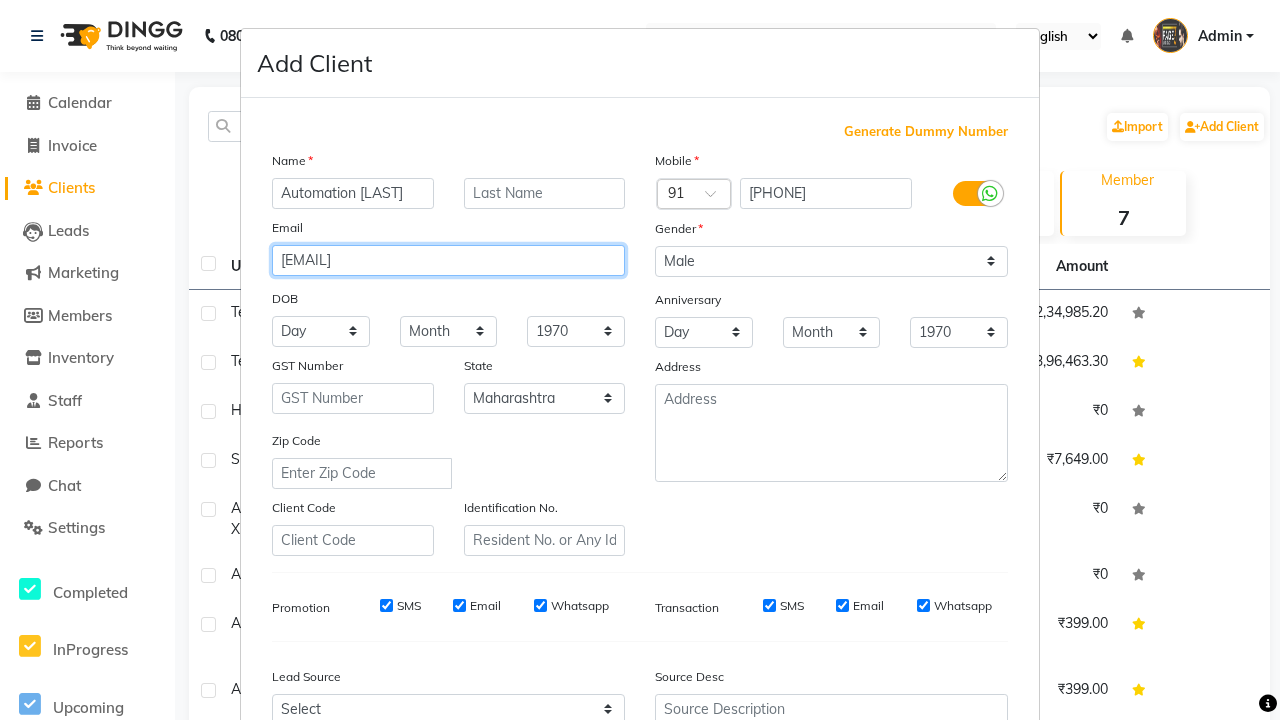 type on "[USERNAME]@[DOMAIN].com" 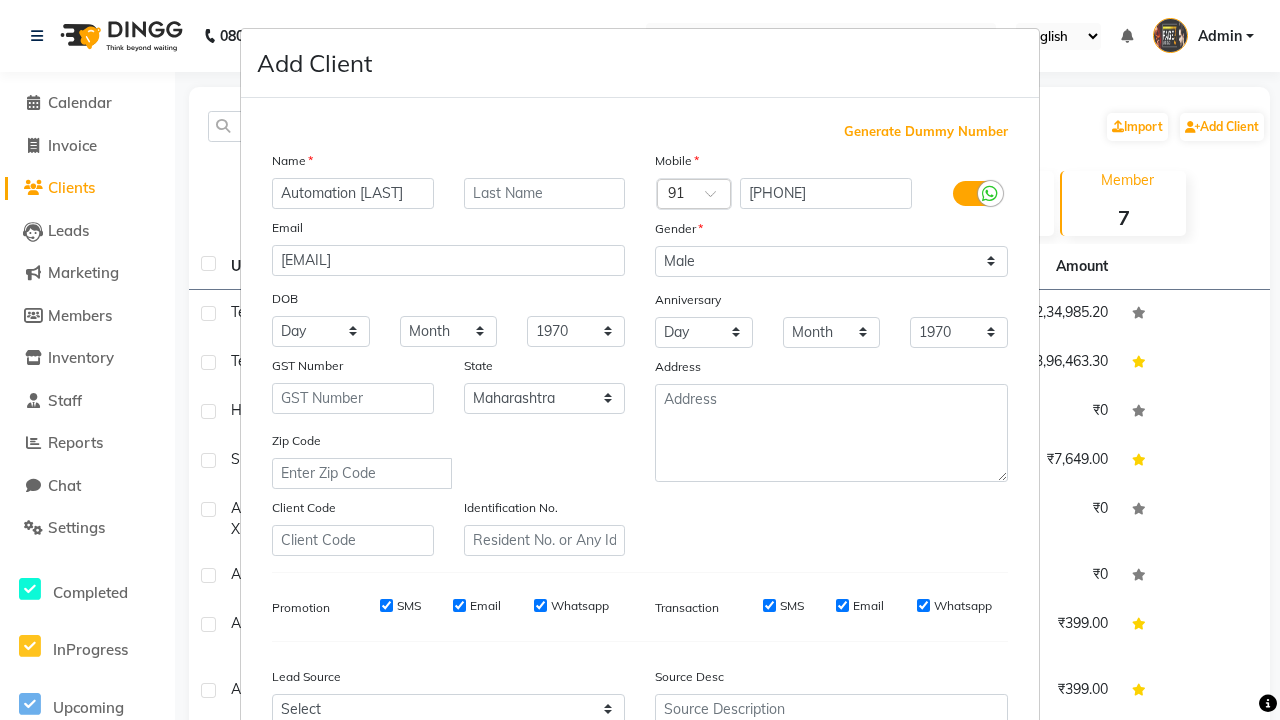 click on "Add" at bounding box center (906, 855) 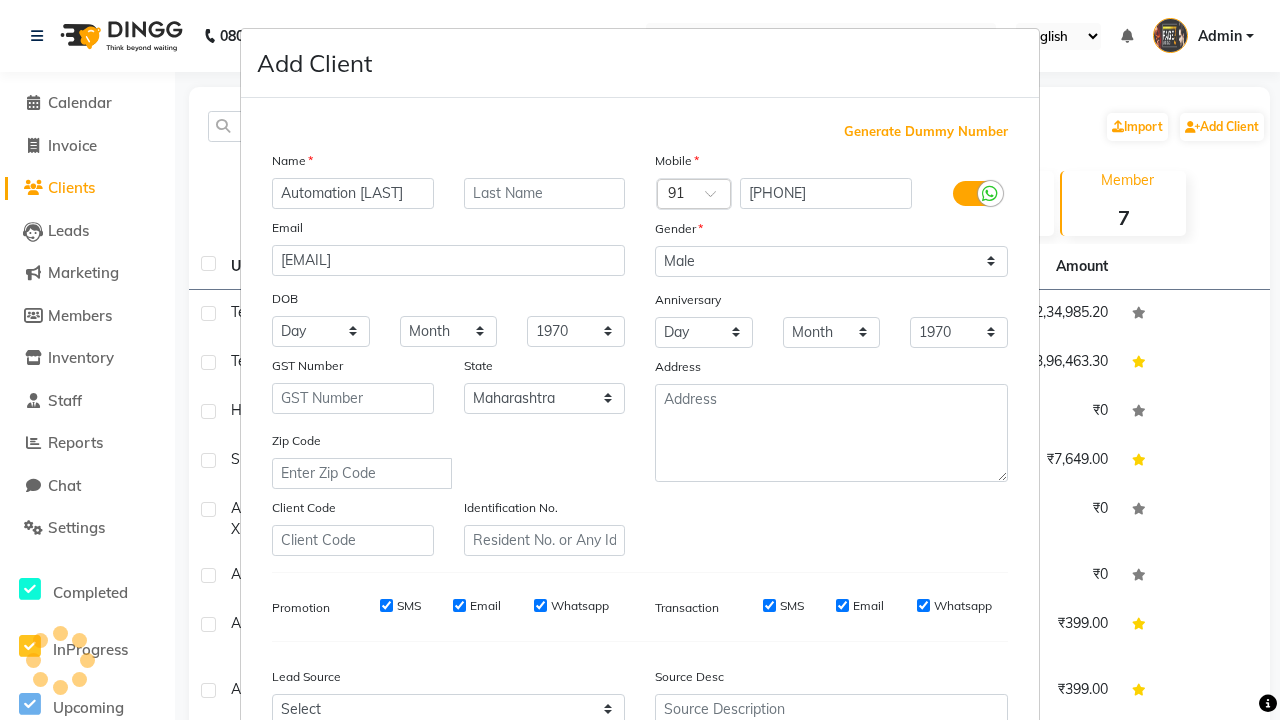 scroll, scrollTop: 203, scrollLeft: 0, axis: vertical 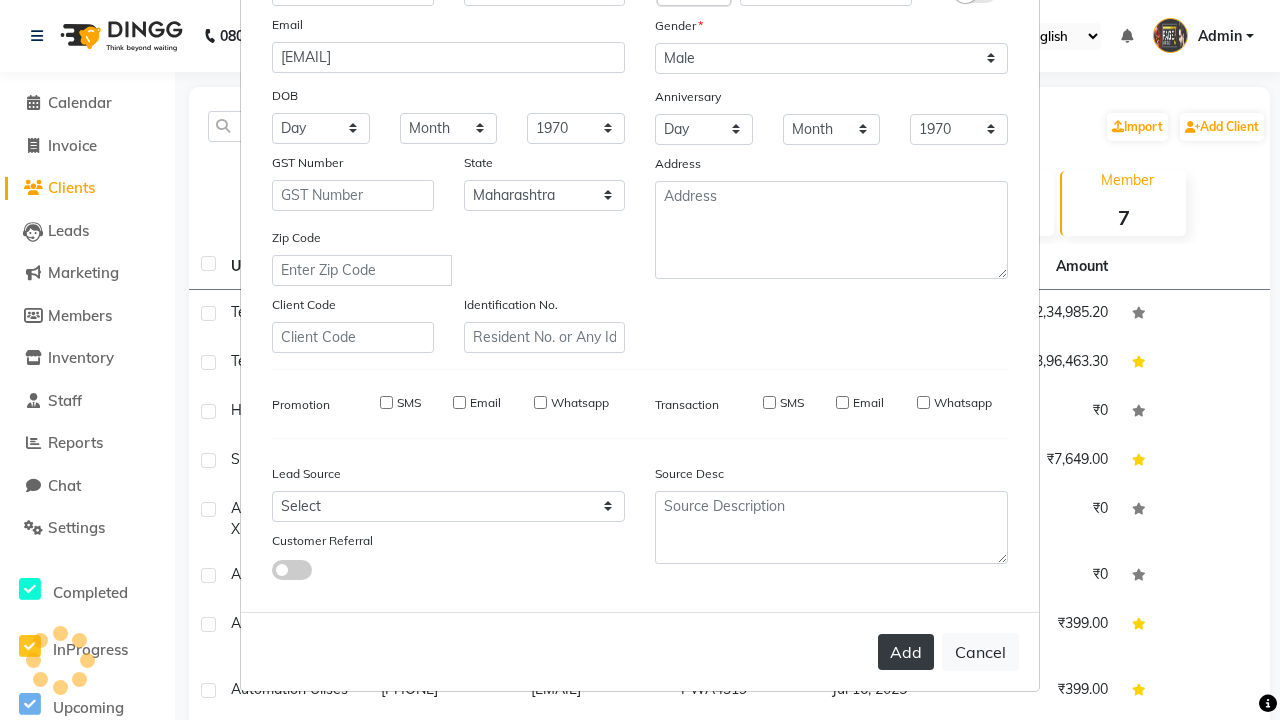 type 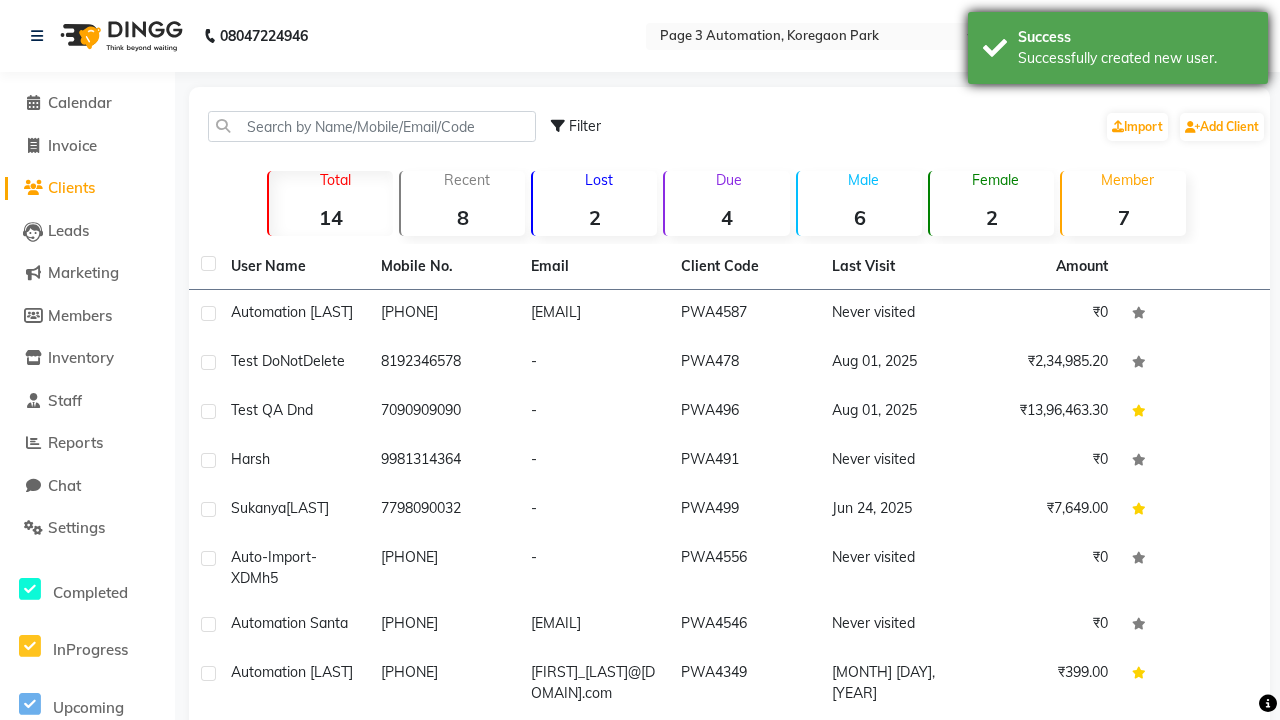 click on "Successfully created new user." at bounding box center (1135, 58) 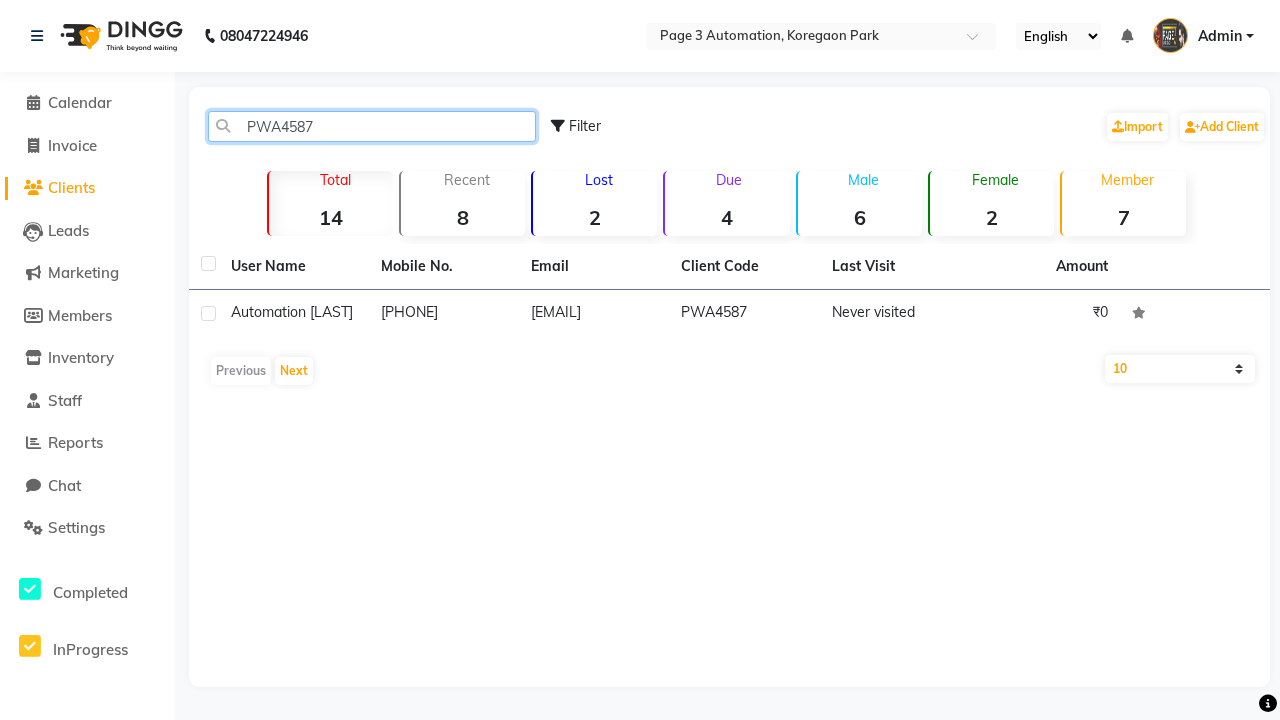type on "PWA4587" 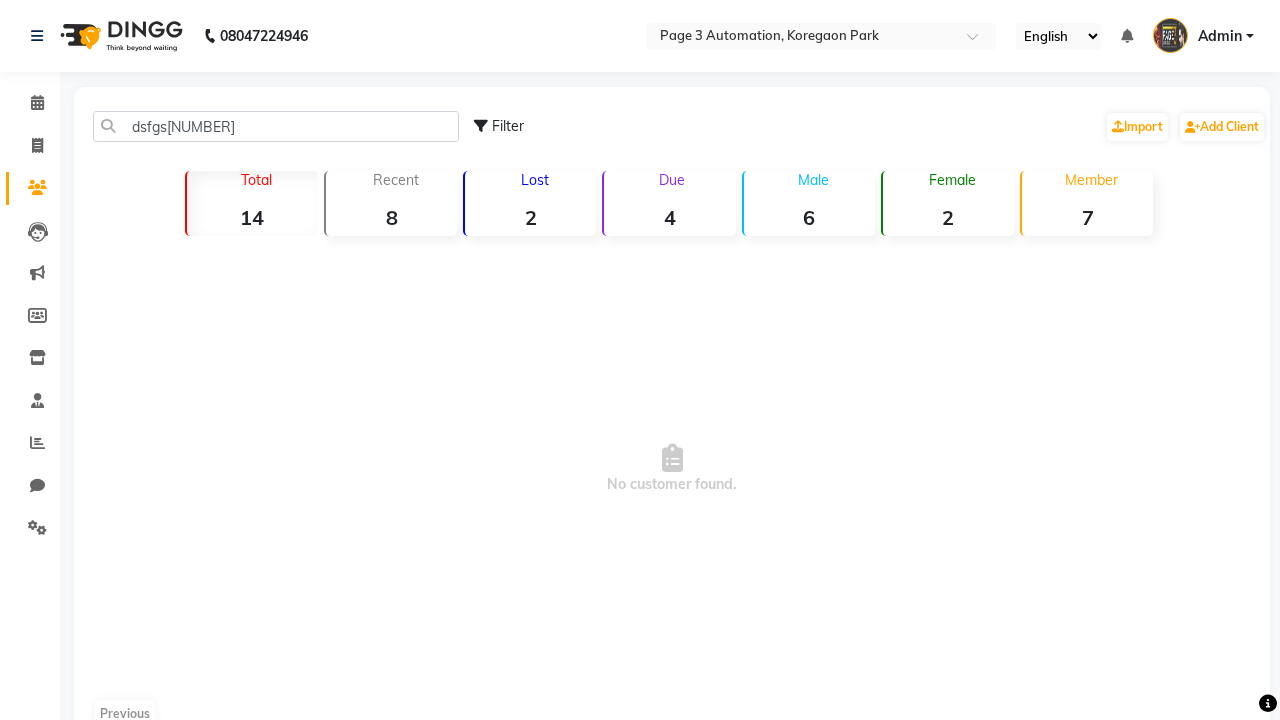 scroll, scrollTop: 0, scrollLeft: 0, axis: both 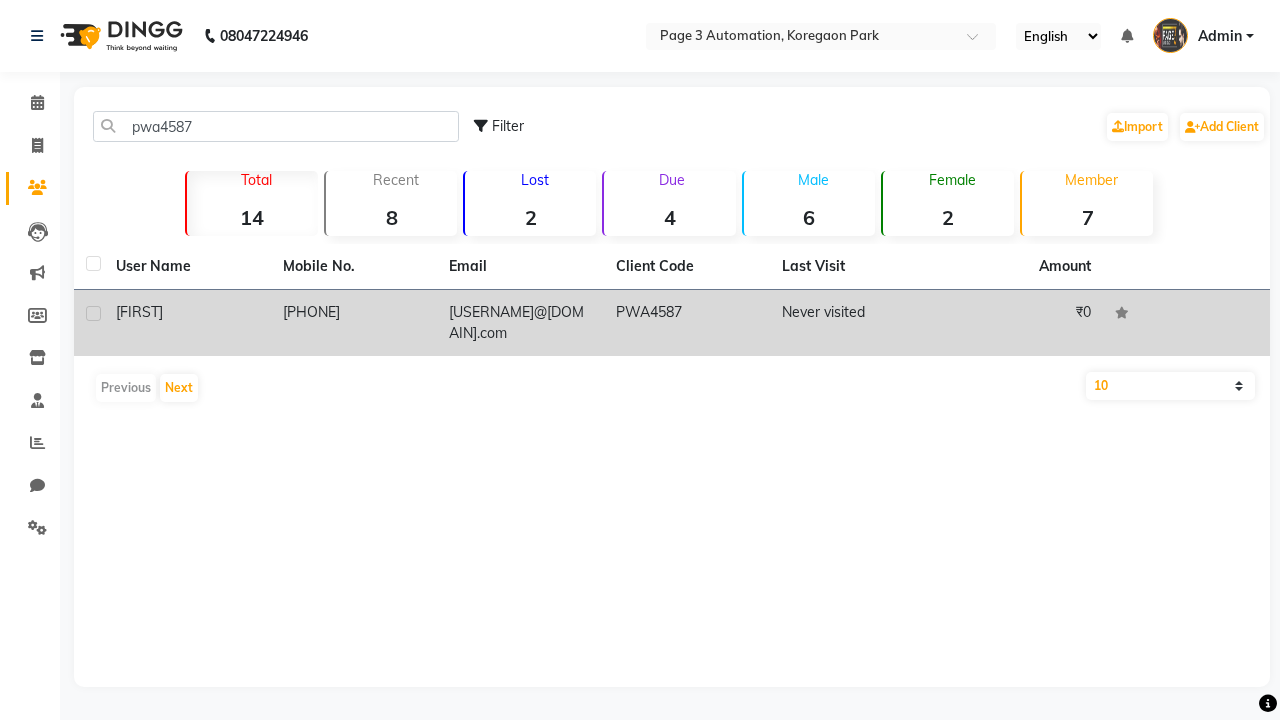 click 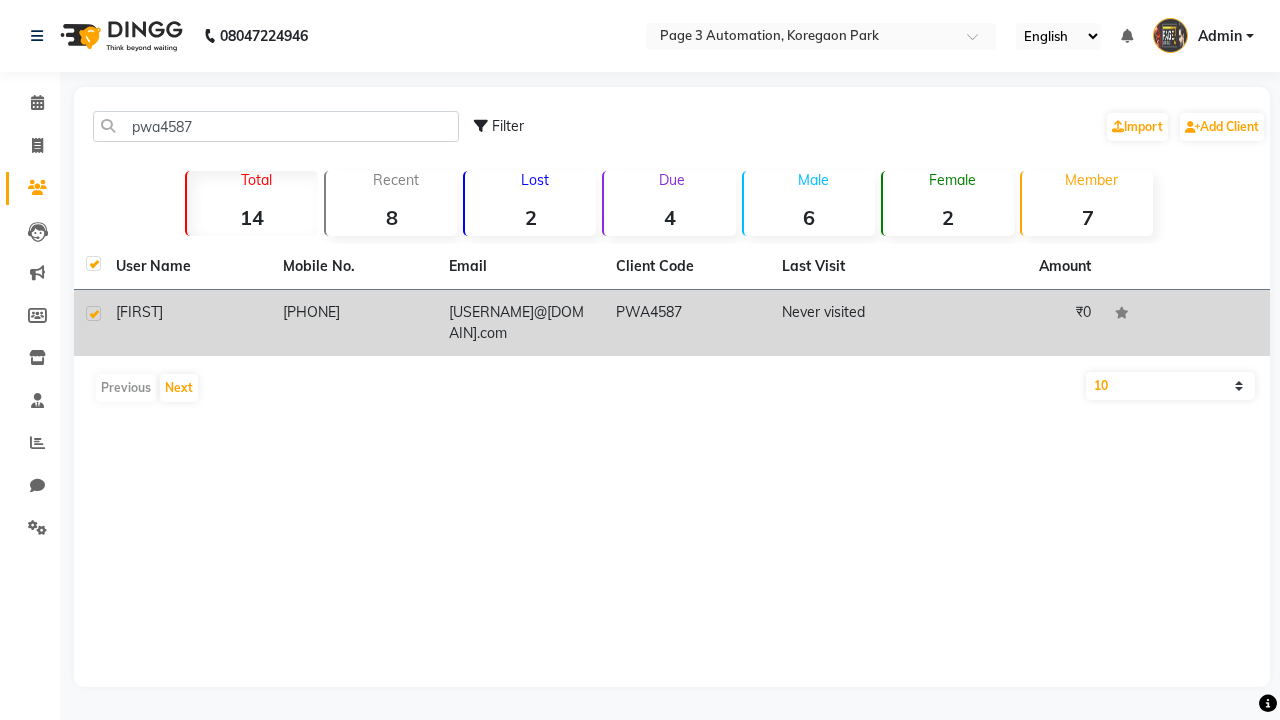 checkbox on "true" 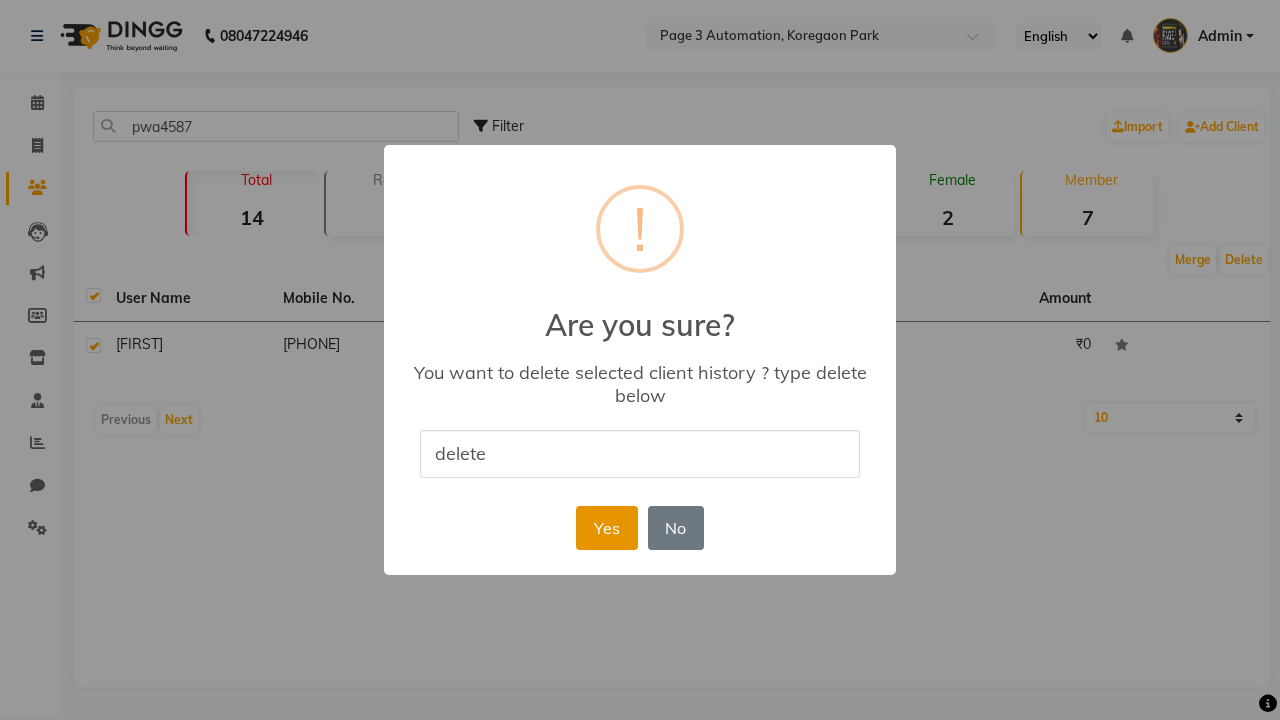 type on "delete" 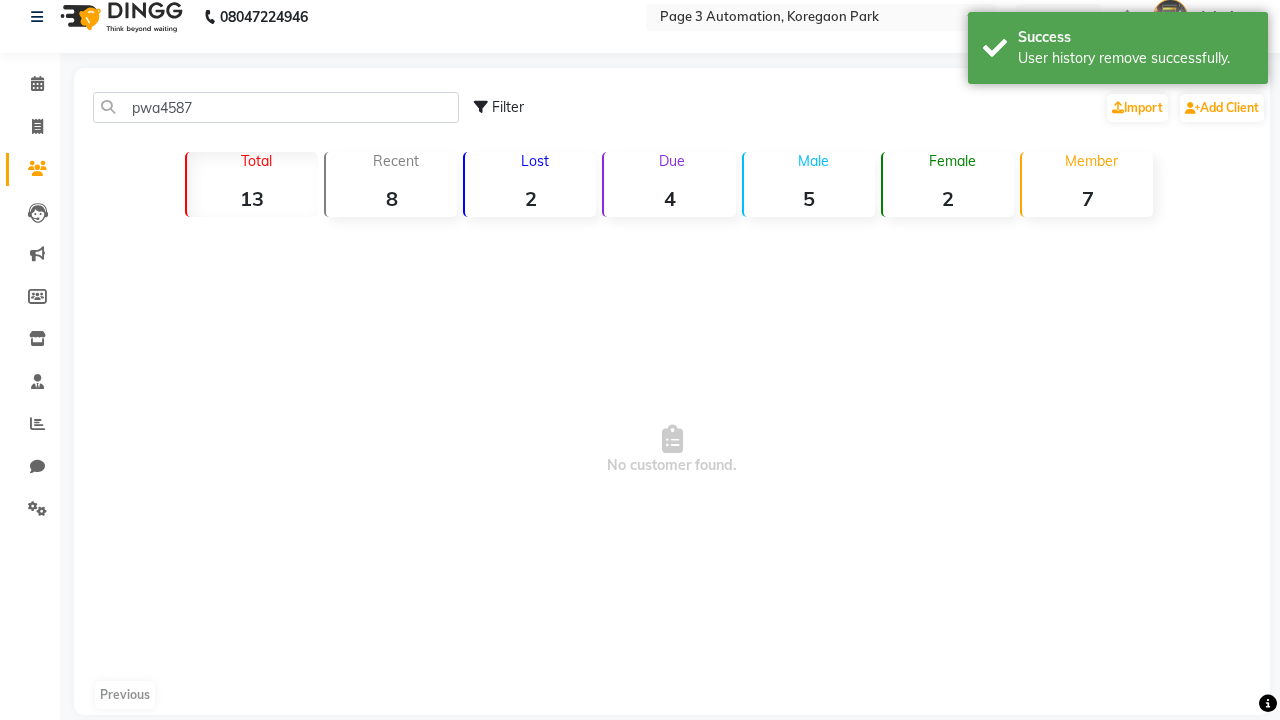 scroll, scrollTop: 0, scrollLeft: 0, axis: both 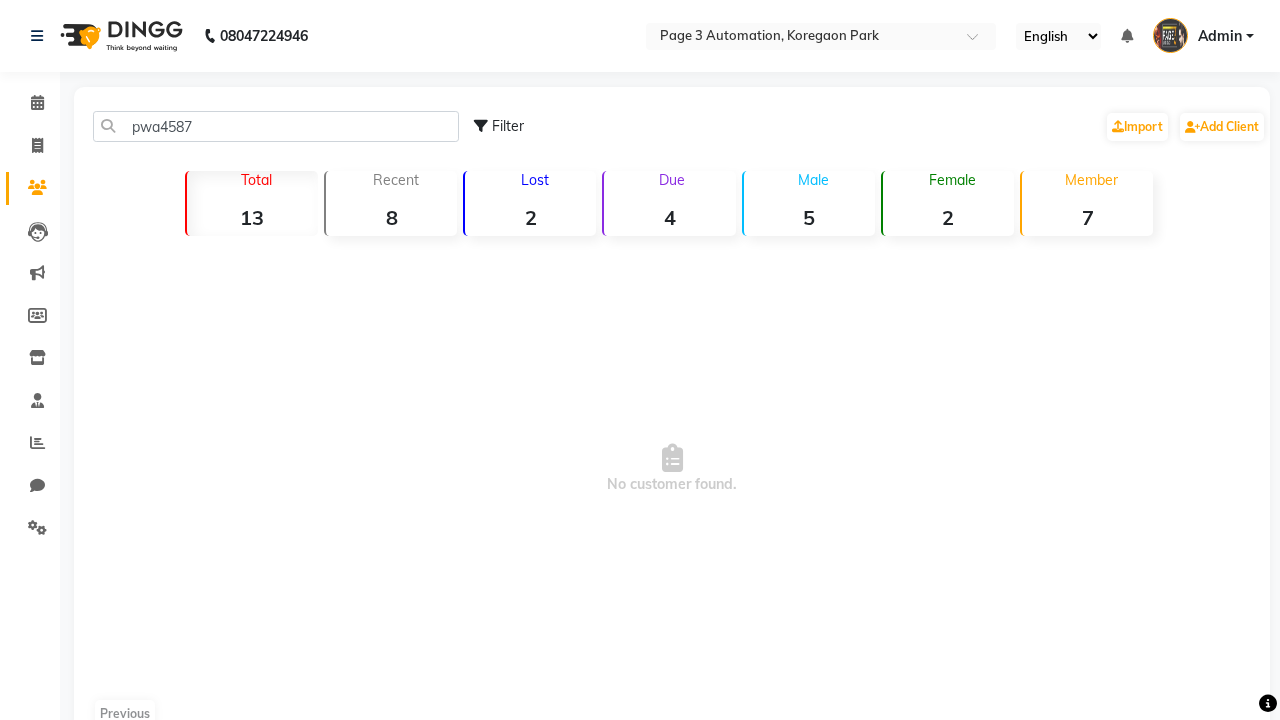 click on "Admin" at bounding box center (1220, 36) 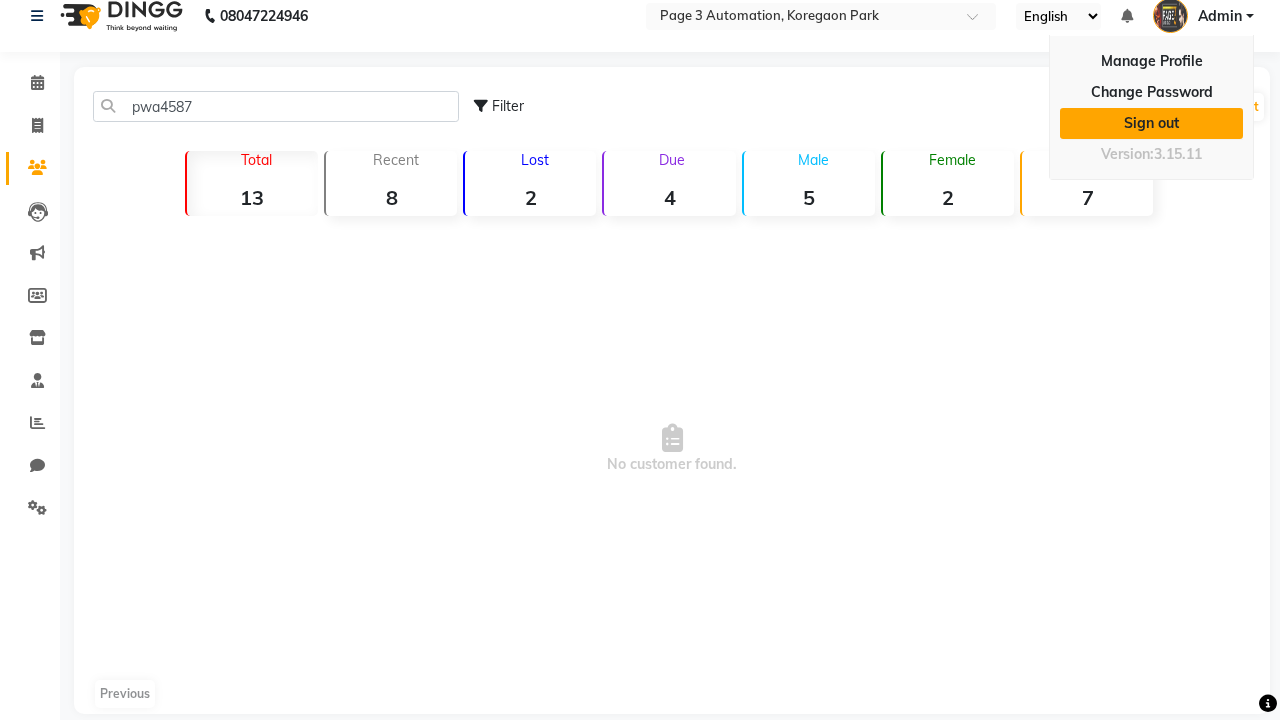 click on "Sign out" at bounding box center [1151, 123] 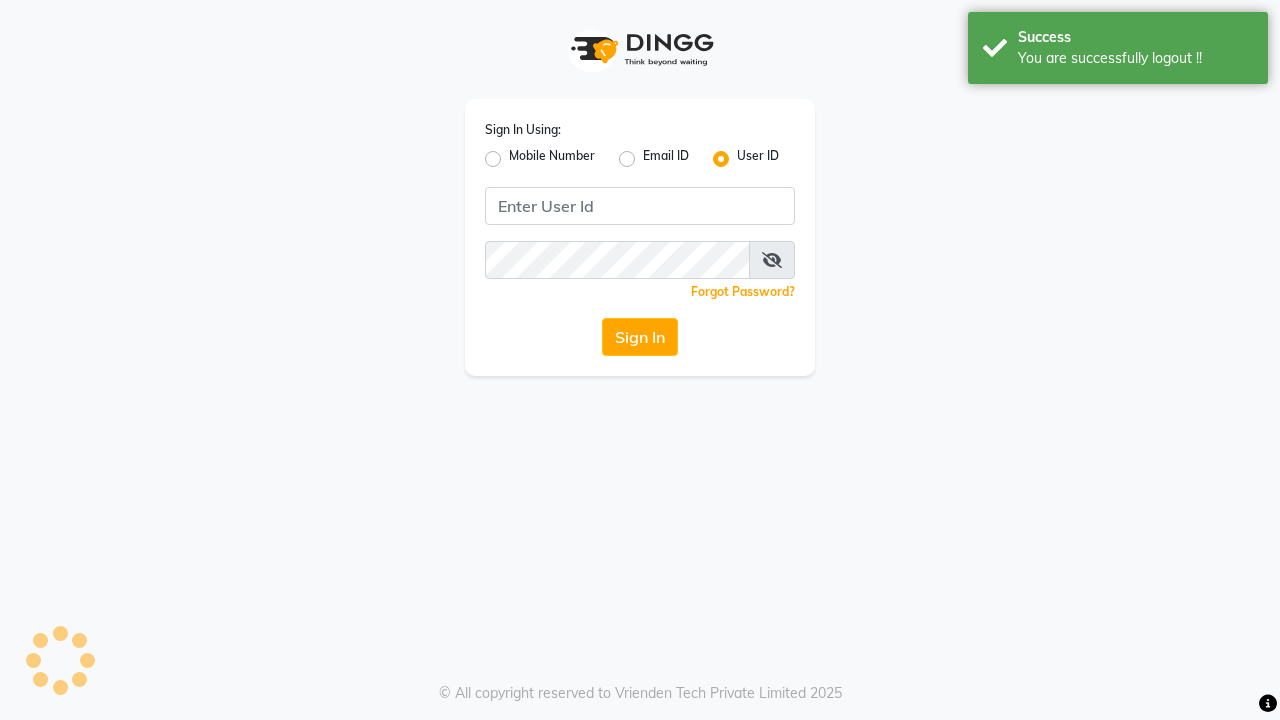 scroll, scrollTop: 0, scrollLeft: 0, axis: both 